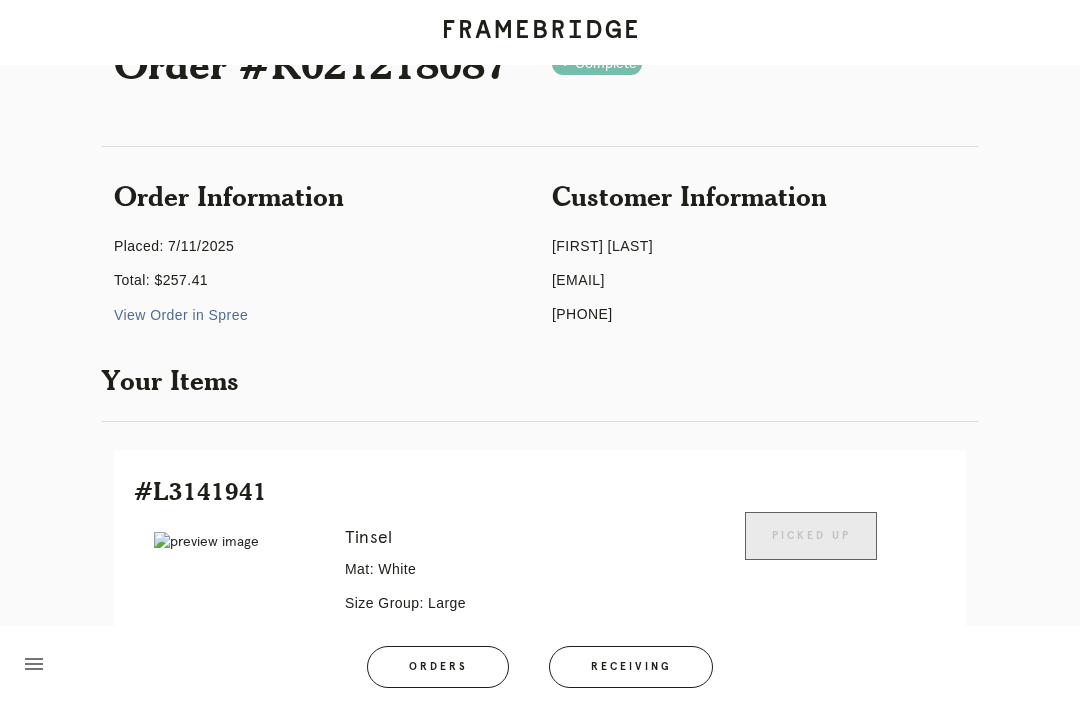 scroll, scrollTop: 83, scrollLeft: 0, axis: vertical 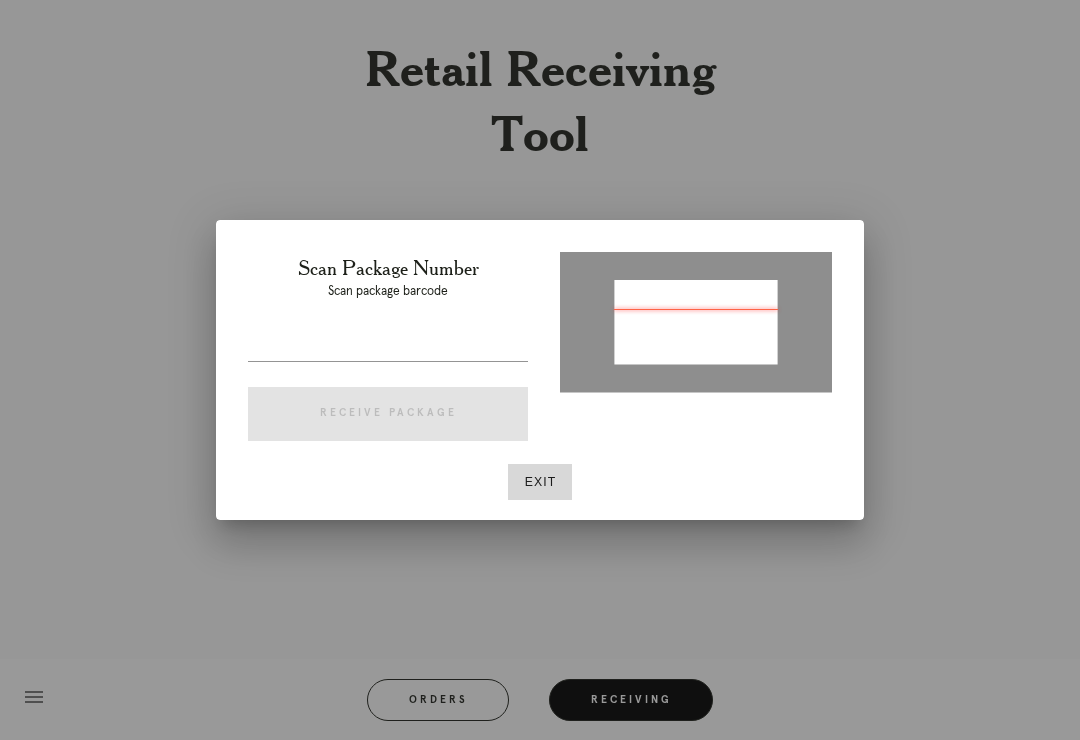 type on "P916447295499580" 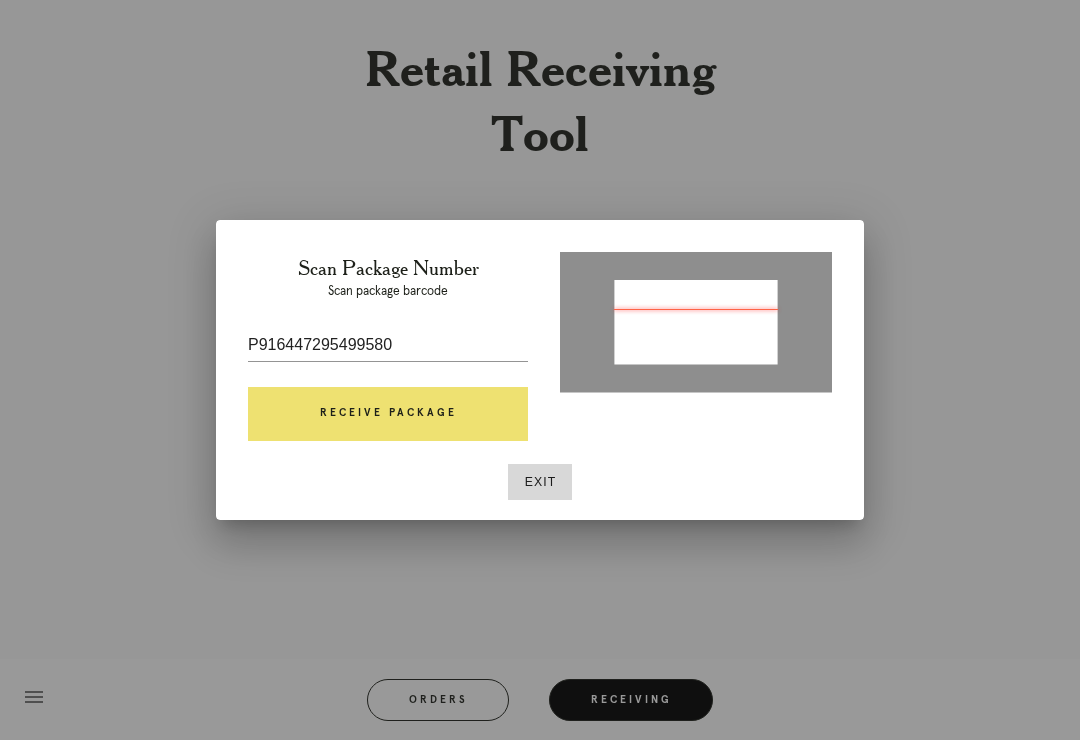 click on "Receive Package" at bounding box center (388, 414) 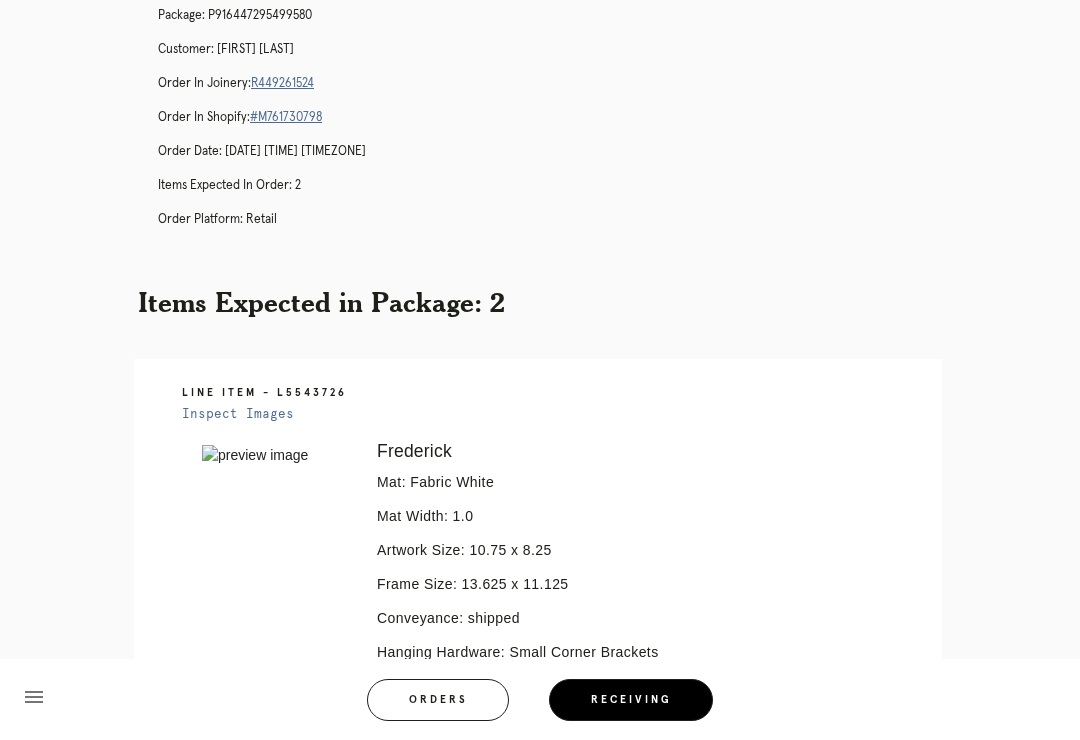 scroll, scrollTop: 0, scrollLeft: 0, axis: both 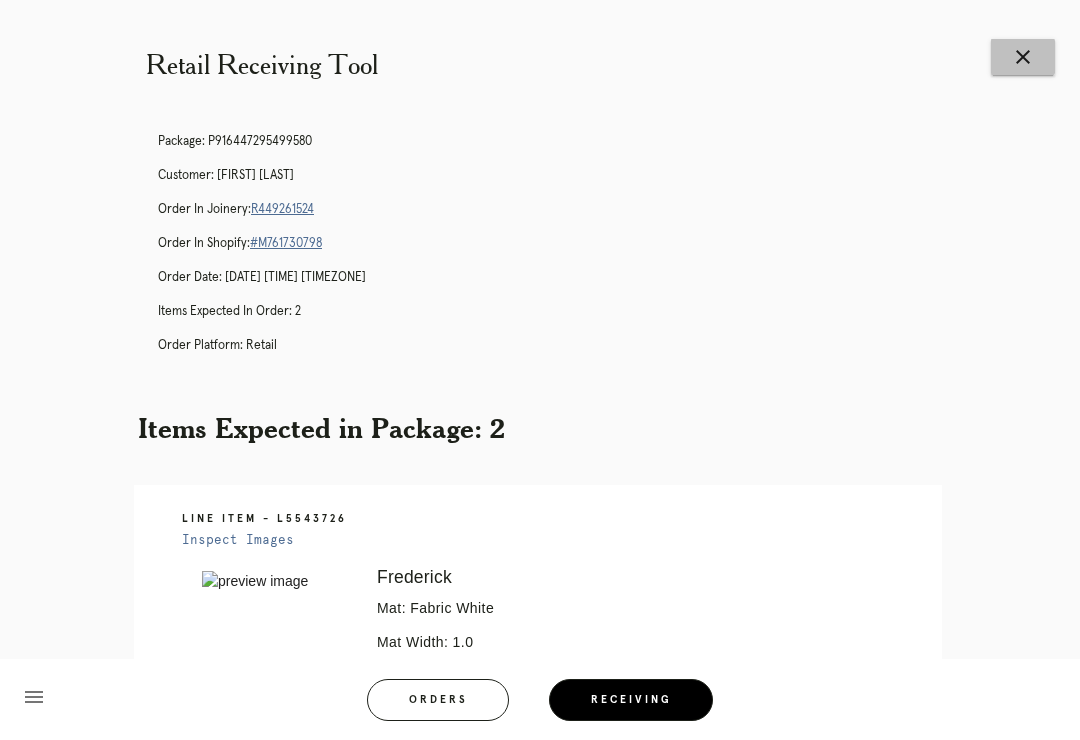 click on "close" at bounding box center (1023, 57) 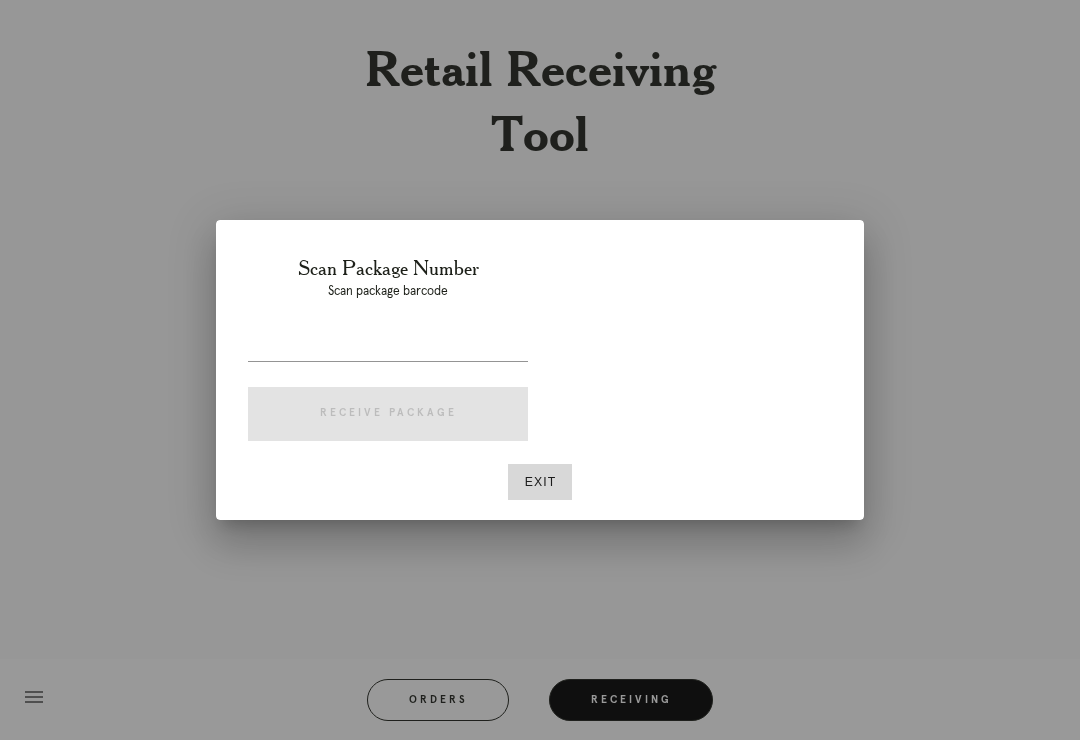 scroll, scrollTop: 0, scrollLeft: 0, axis: both 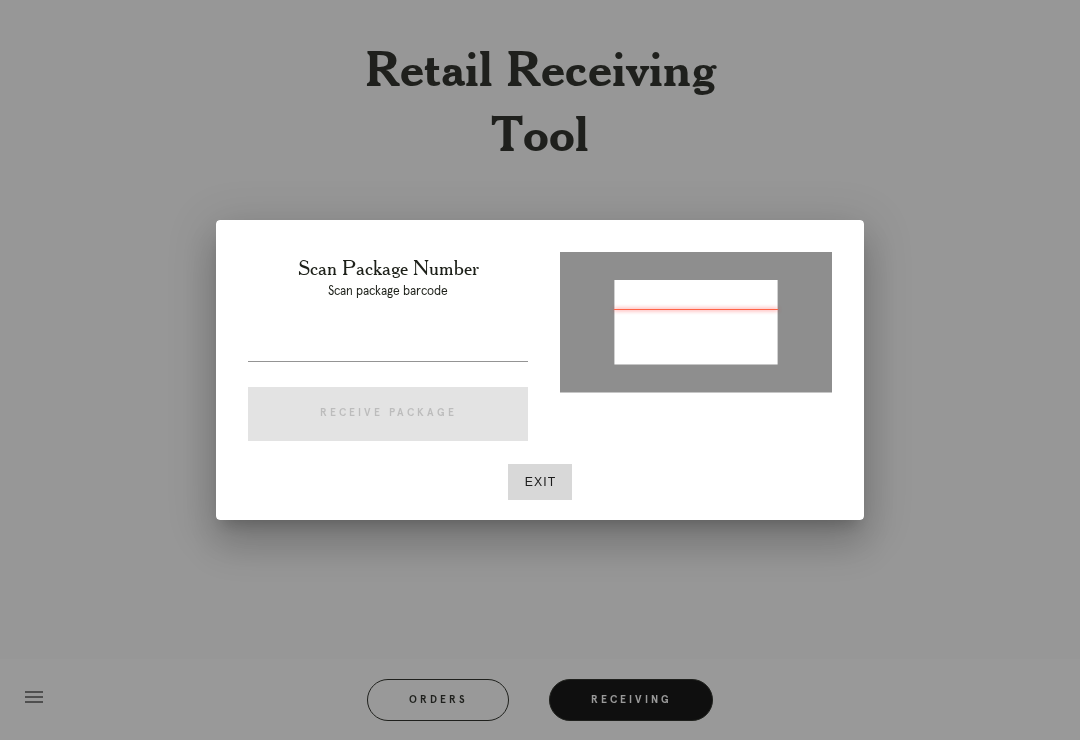 type on "P973843572307236" 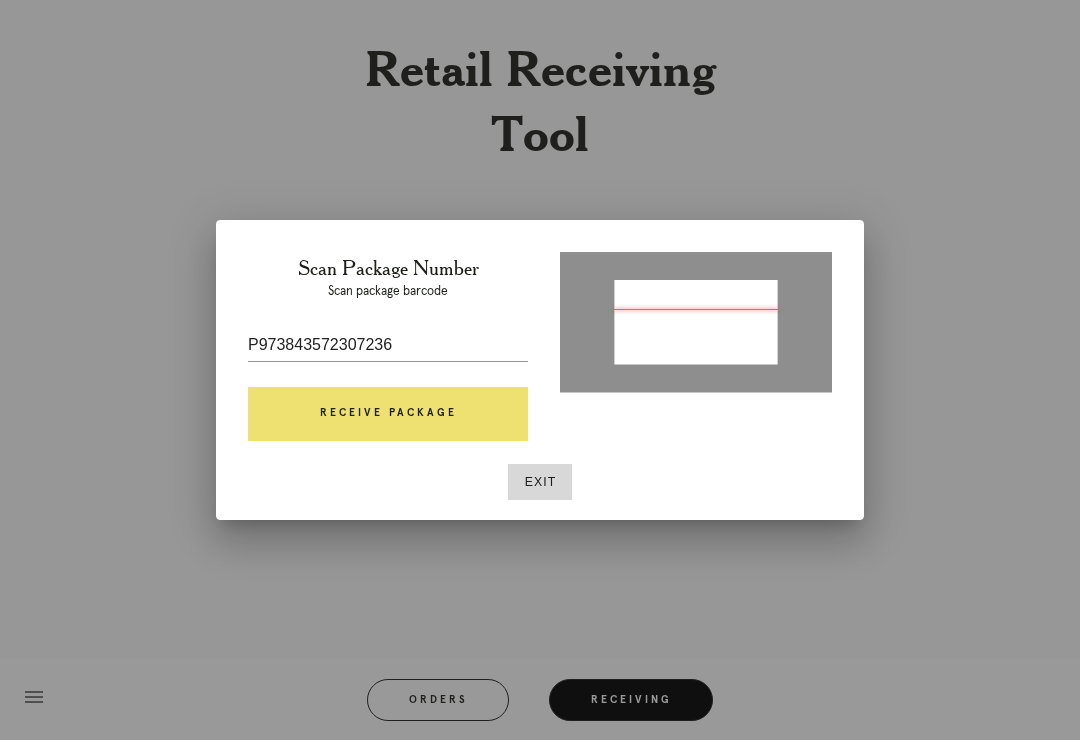 click on "Receive Package" at bounding box center (388, 414) 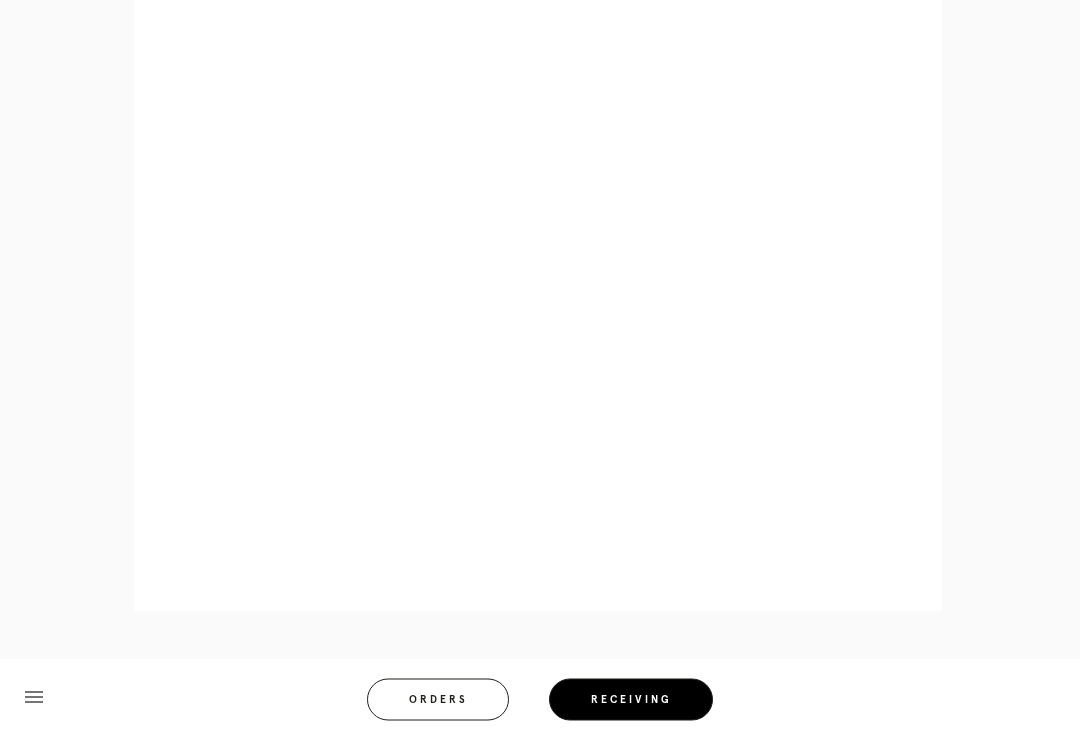 scroll, scrollTop: 1016, scrollLeft: 0, axis: vertical 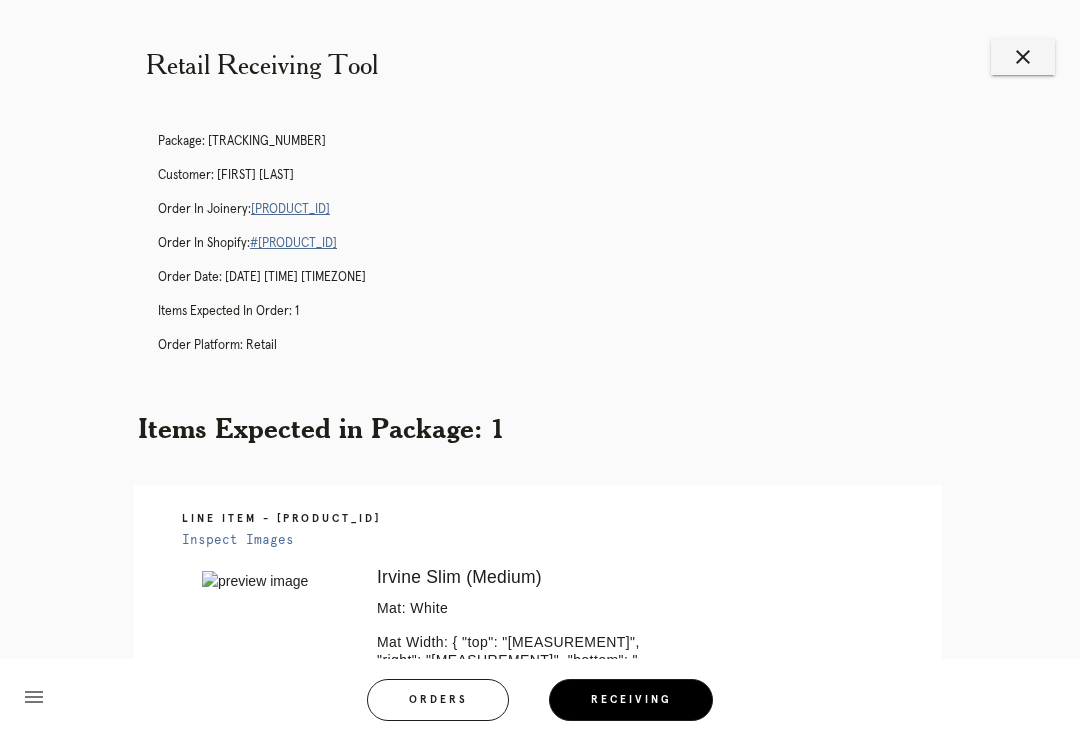 click on "close" at bounding box center [1023, 57] 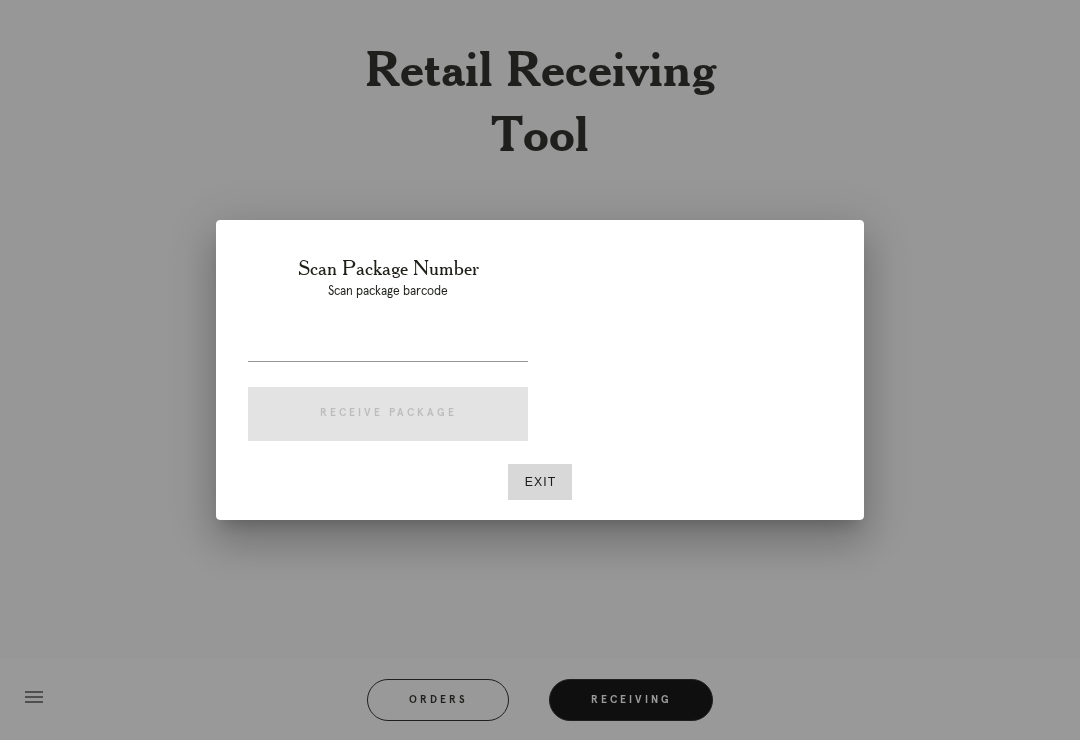 scroll, scrollTop: 0, scrollLeft: 0, axis: both 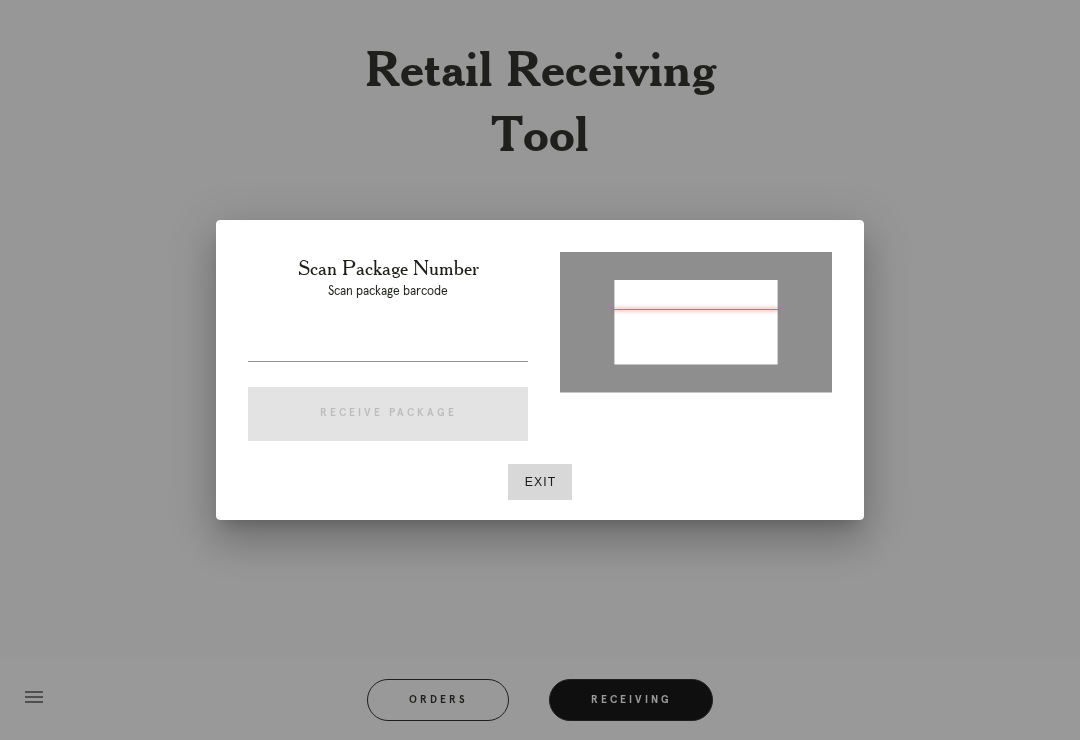 type on "P916447295499580" 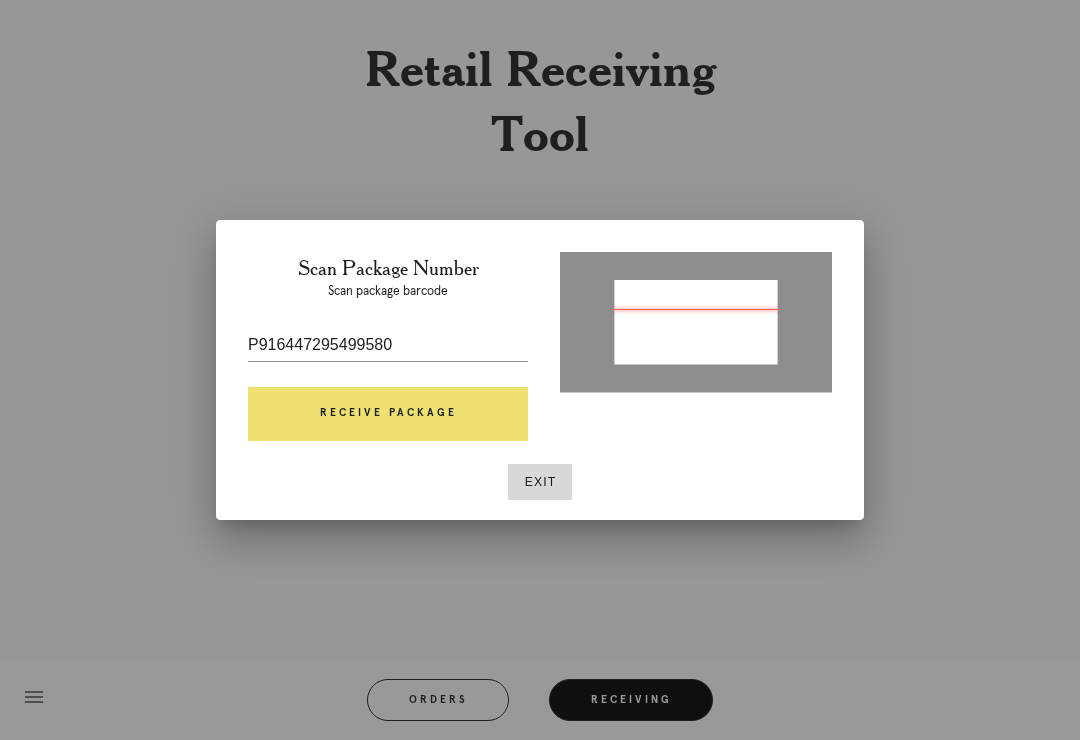 click on "Receive Package" at bounding box center [388, 414] 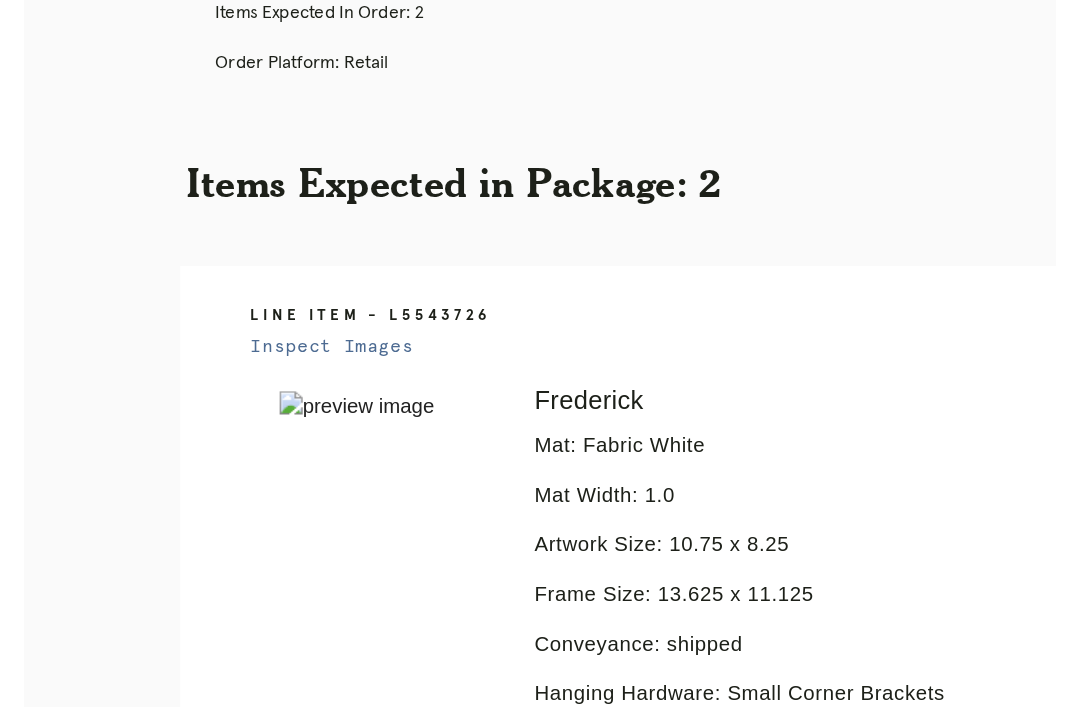 scroll, scrollTop: 0, scrollLeft: 0, axis: both 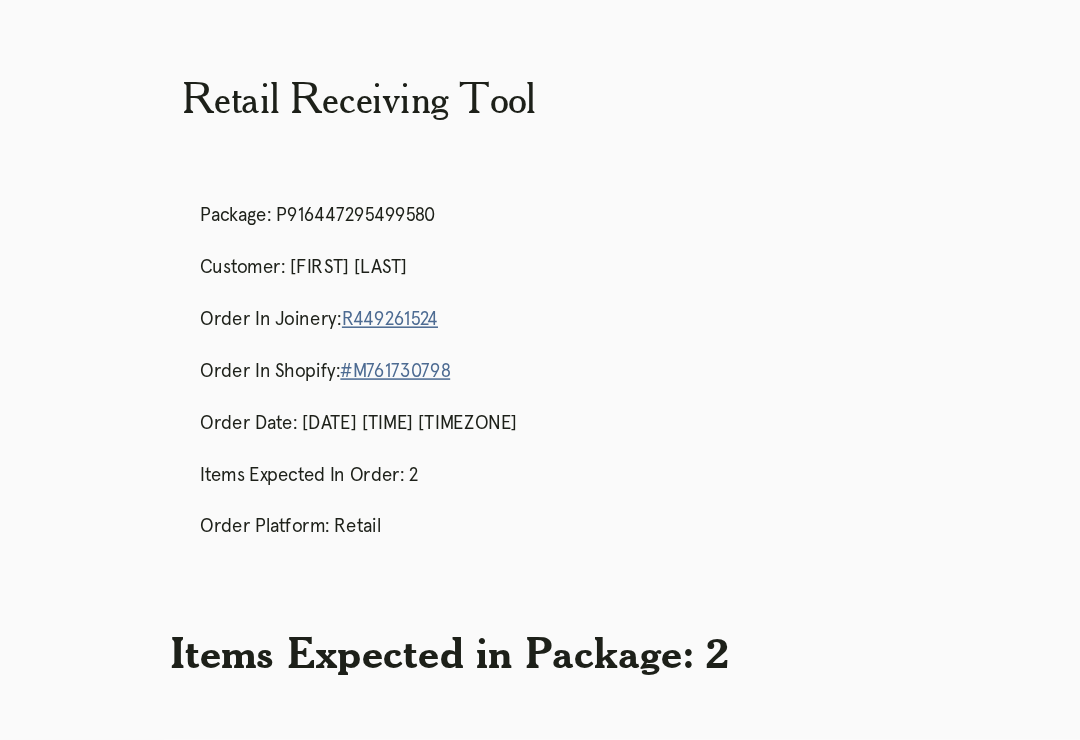 click on "R449261524" at bounding box center [282, 209] 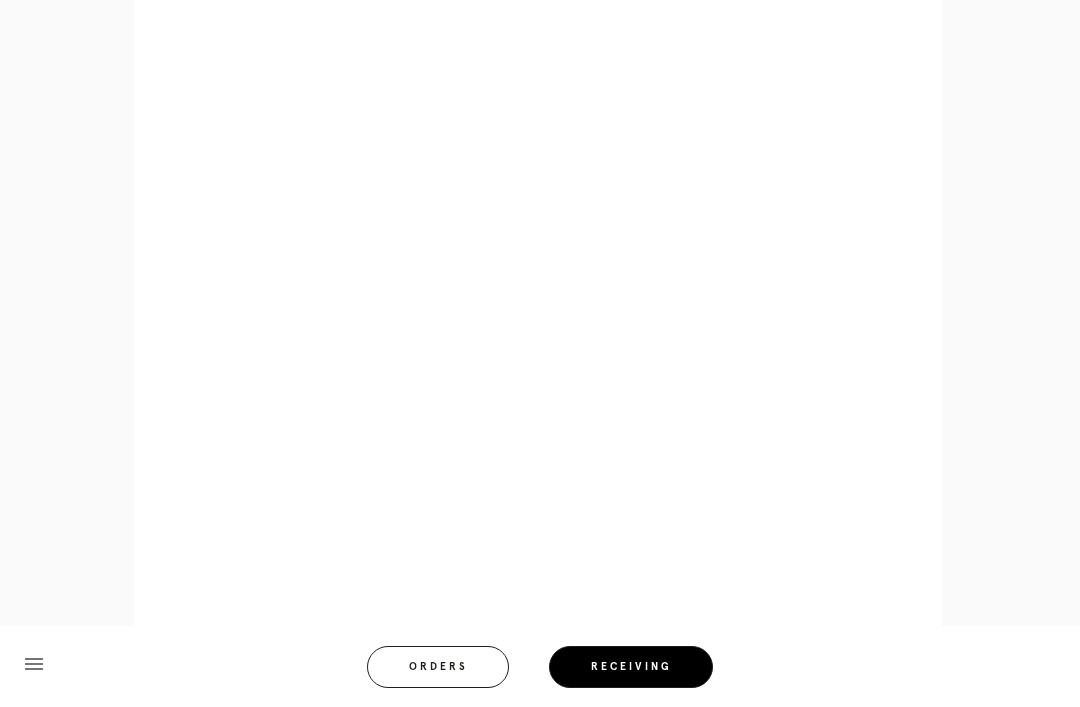 scroll, scrollTop: 991, scrollLeft: 0, axis: vertical 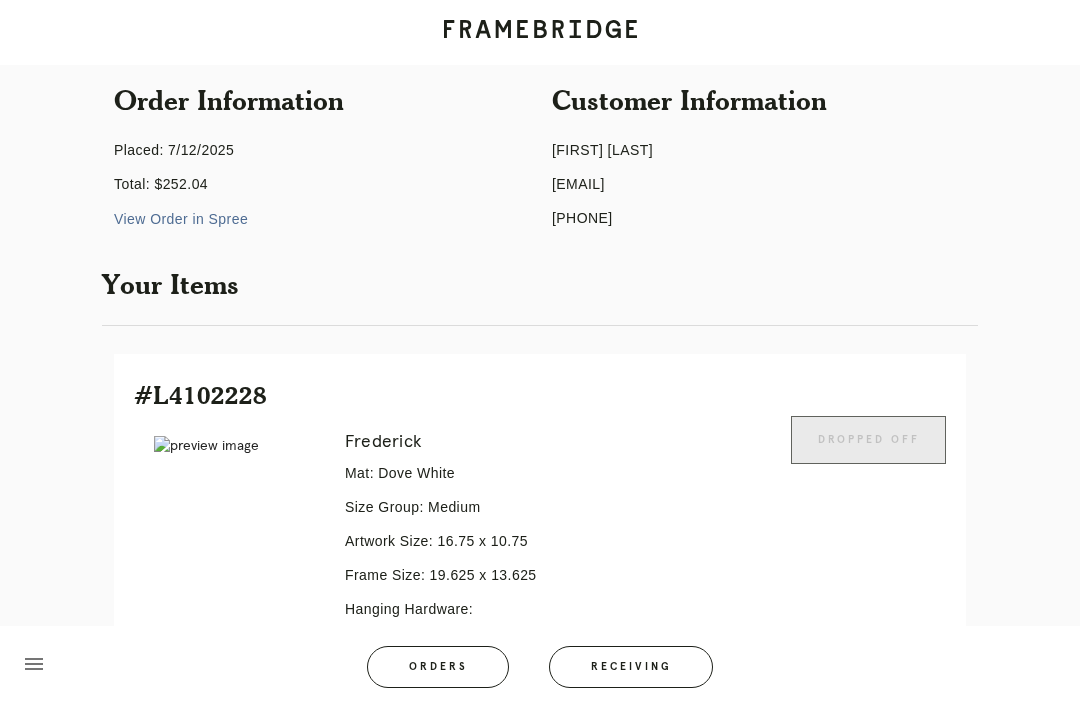 click on "View Order in Spree" at bounding box center [181, 219] 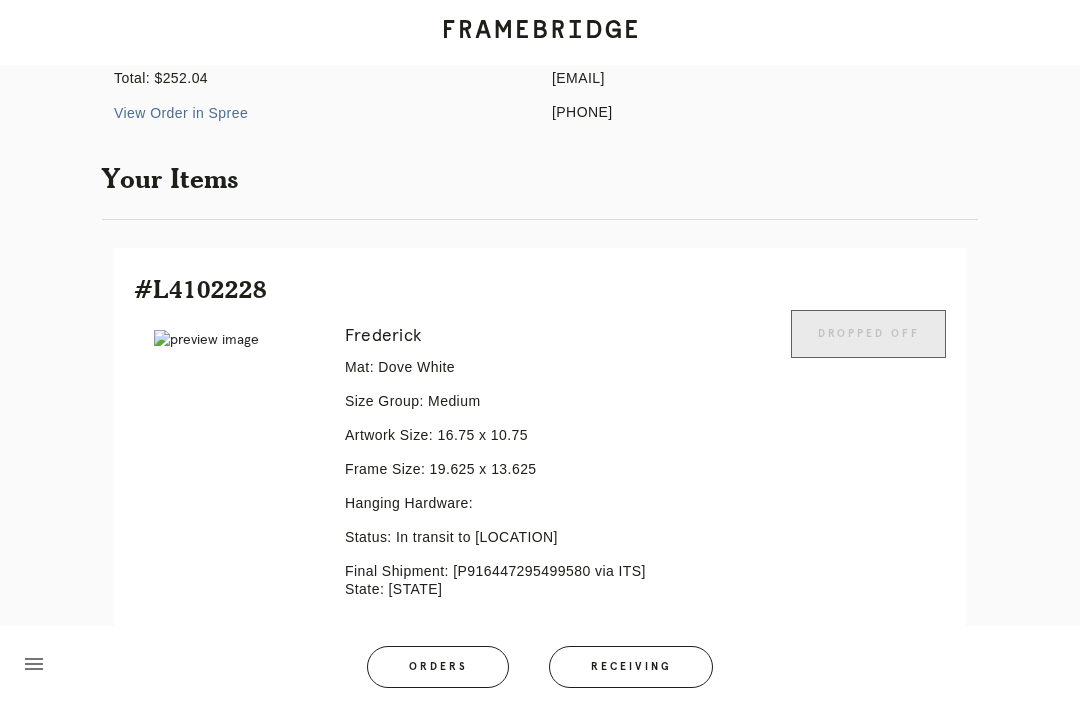 scroll, scrollTop: 0, scrollLeft: 0, axis: both 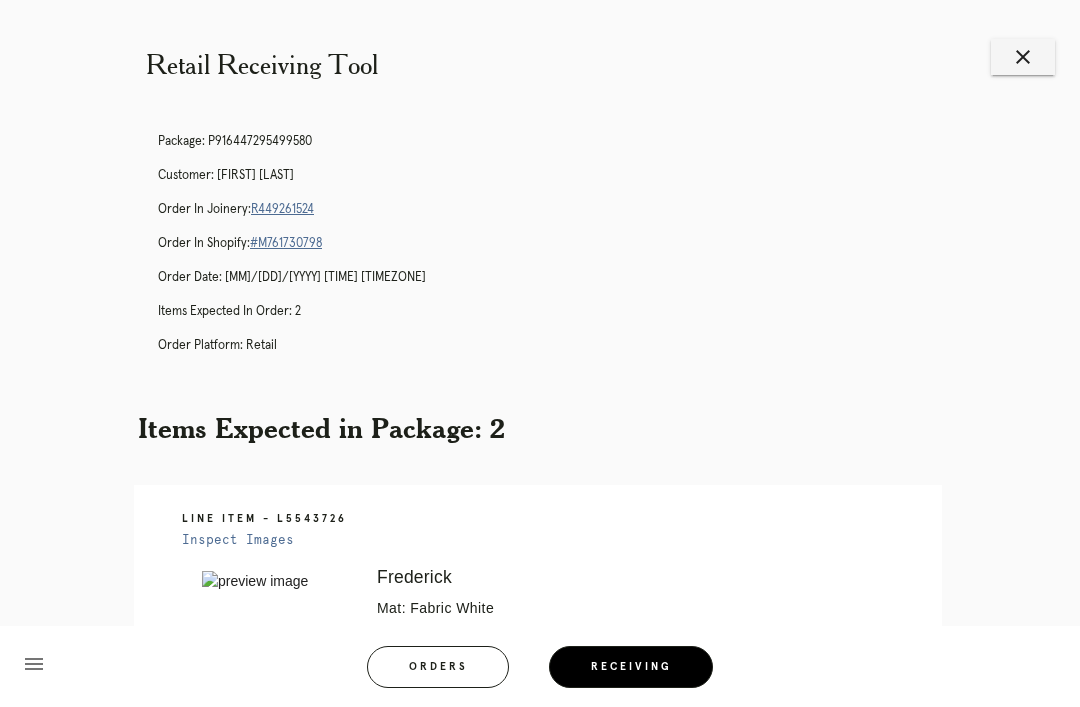 click on "R449261524" at bounding box center [282, 209] 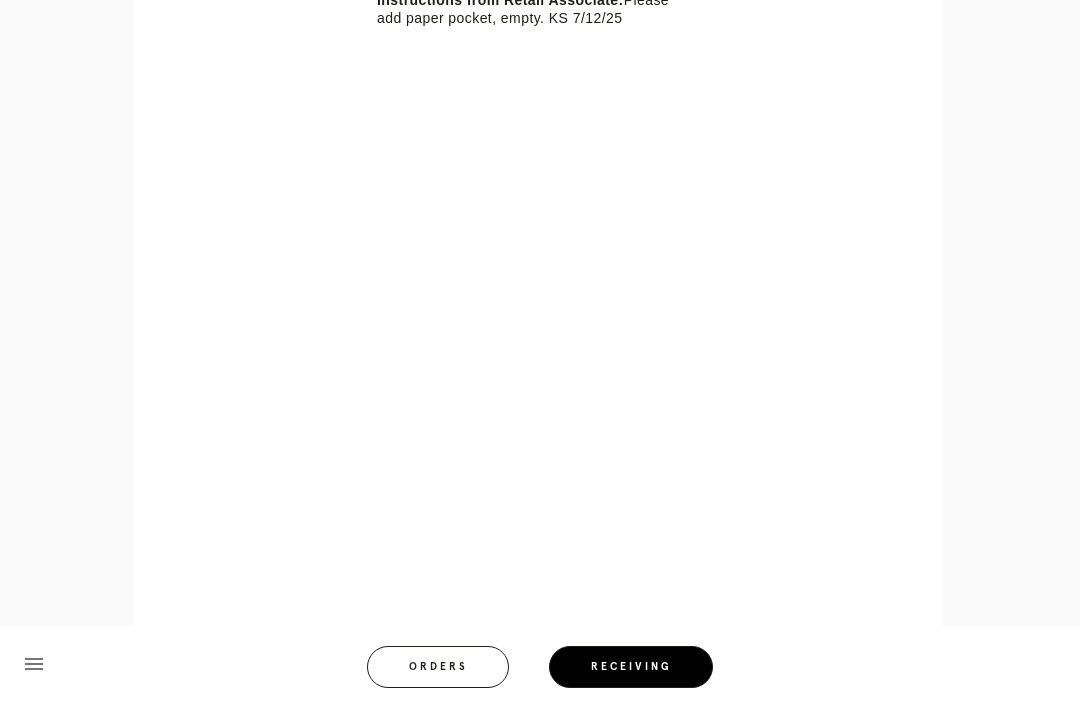scroll, scrollTop: 1386, scrollLeft: 0, axis: vertical 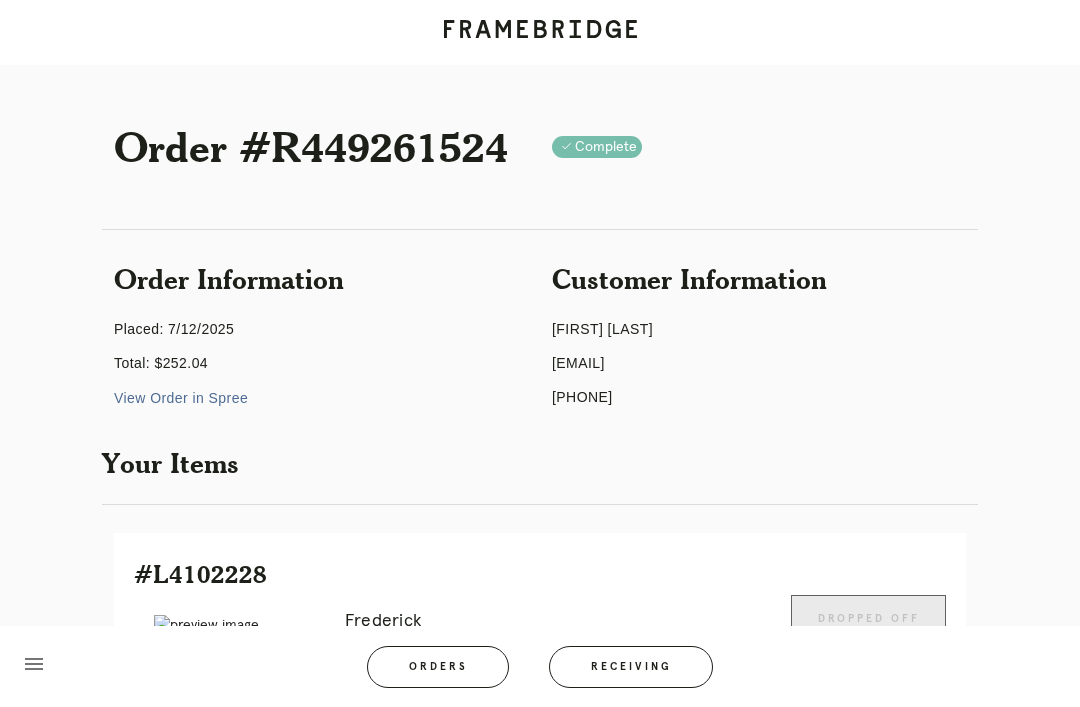 click on "View Order in Spree" at bounding box center [181, 398] 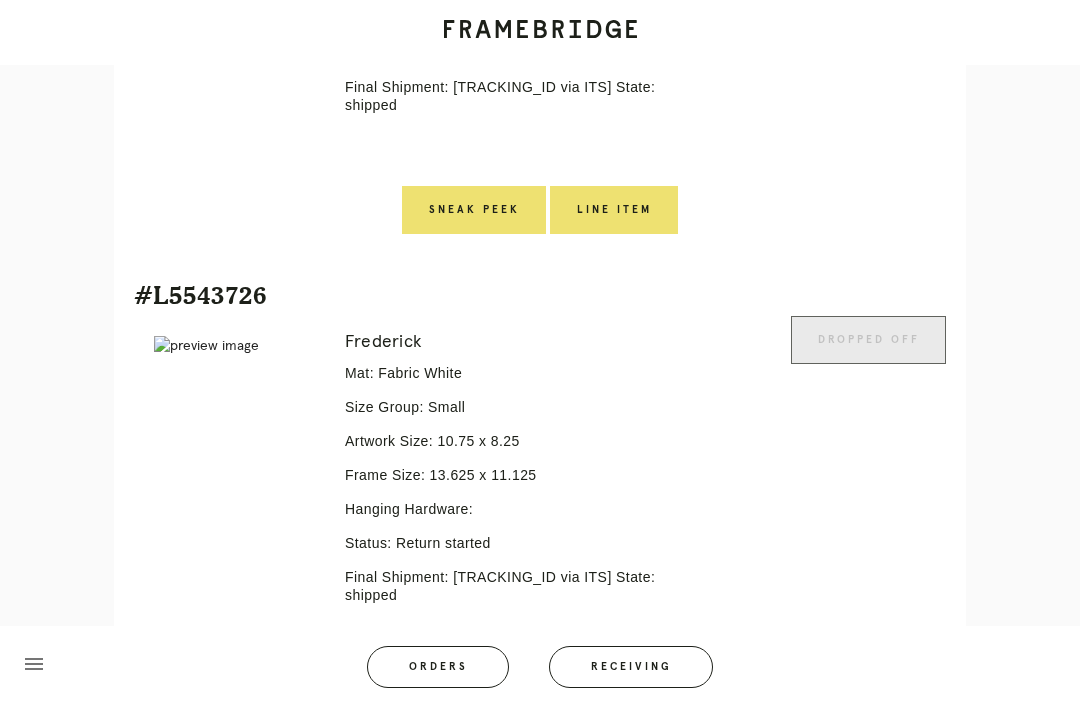 scroll, scrollTop: 870, scrollLeft: 0, axis: vertical 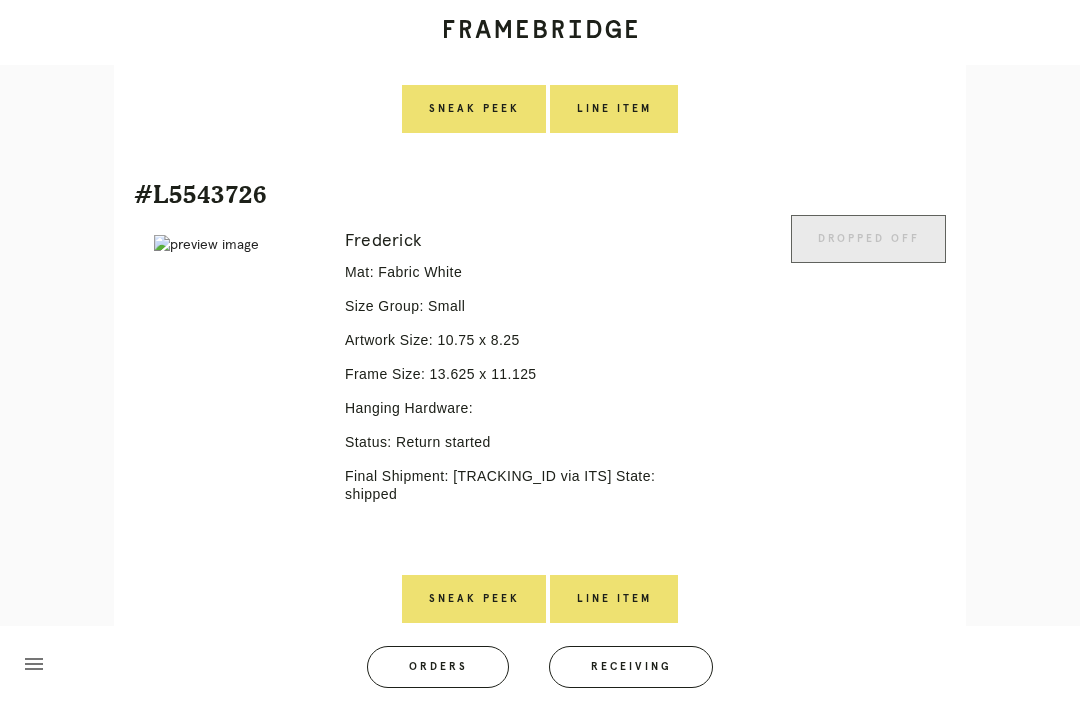 click on "Line Item" at bounding box center (614, 599) 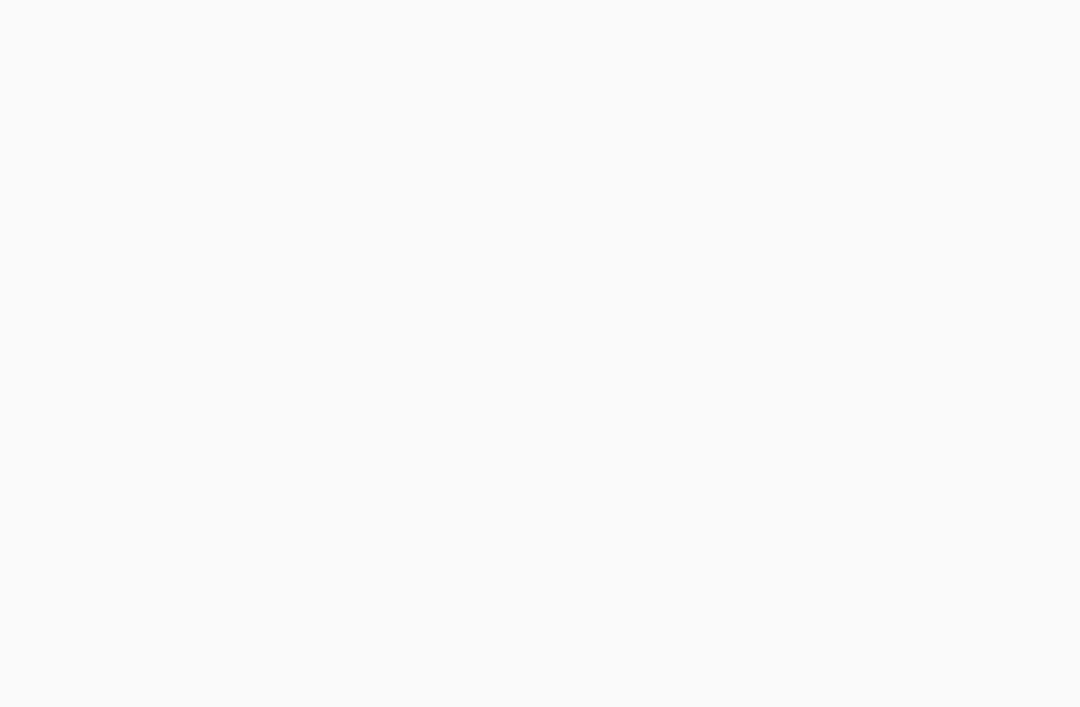 scroll, scrollTop: 0, scrollLeft: 0, axis: both 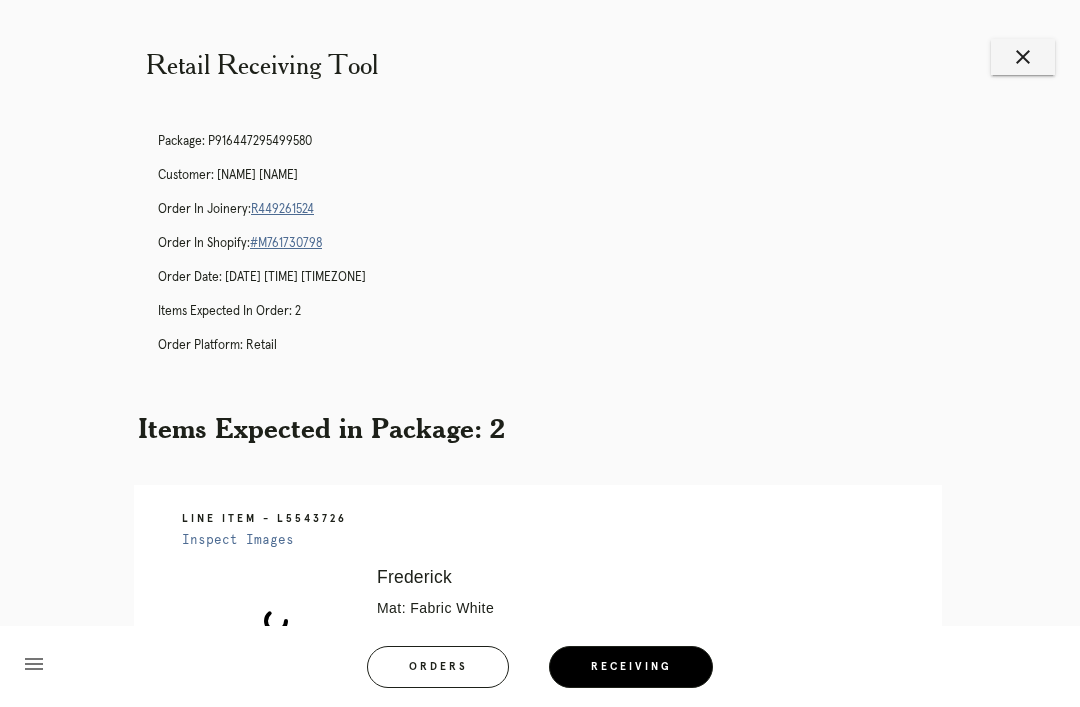 click on "close" at bounding box center (1023, 57) 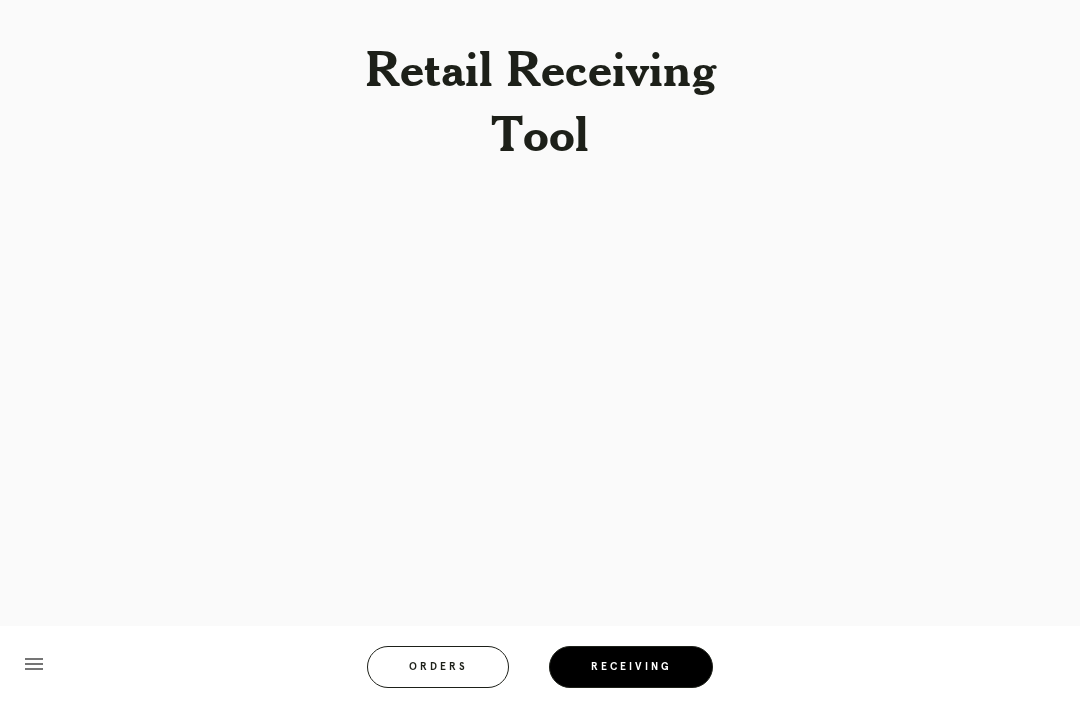 scroll, scrollTop: 0, scrollLeft: 0, axis: both 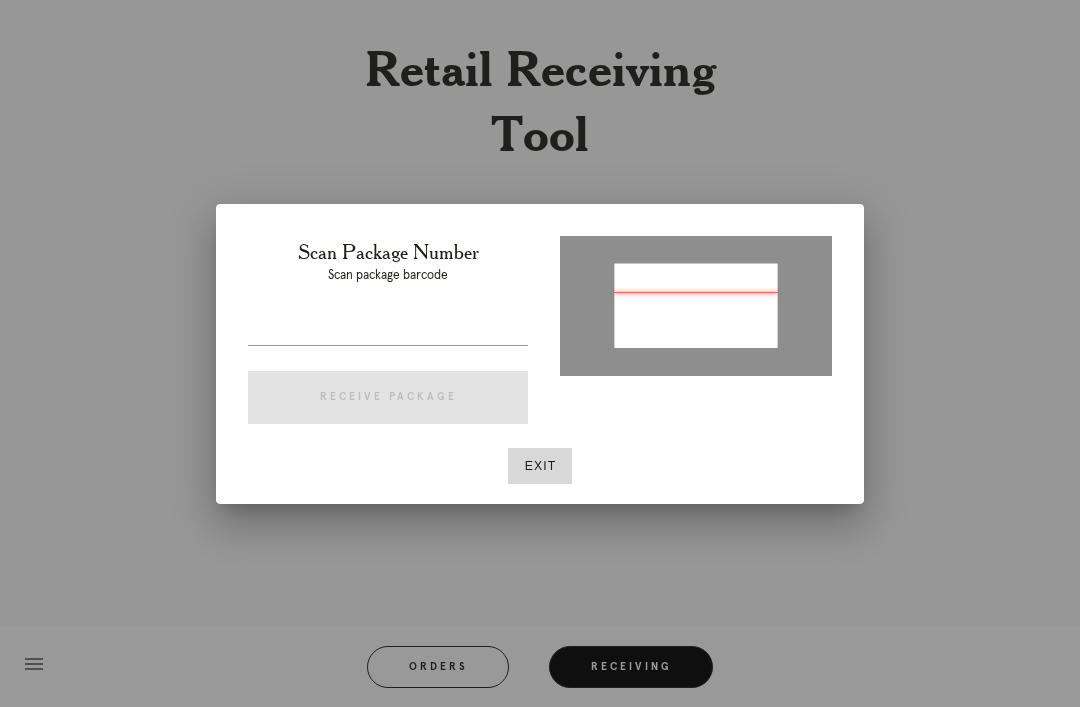 type on "[NUMBER]" 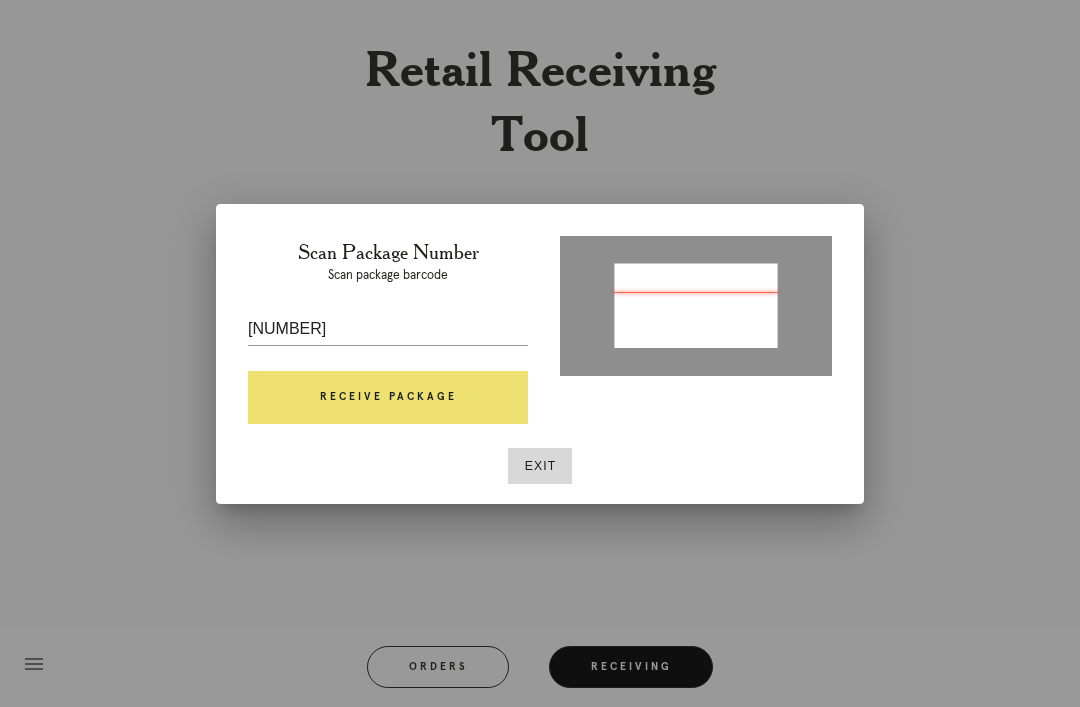 click on "Receive Package" at bounding box center (388, 398) 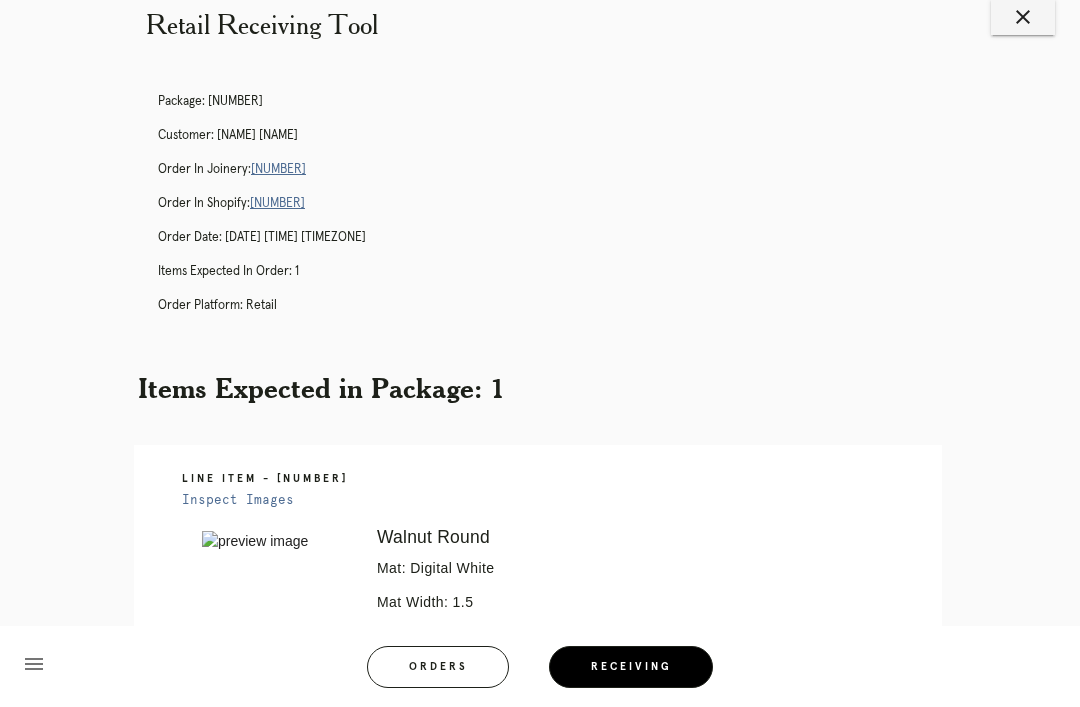 scroll, scrollTop: 0, scrollLeft: 0, axis: both 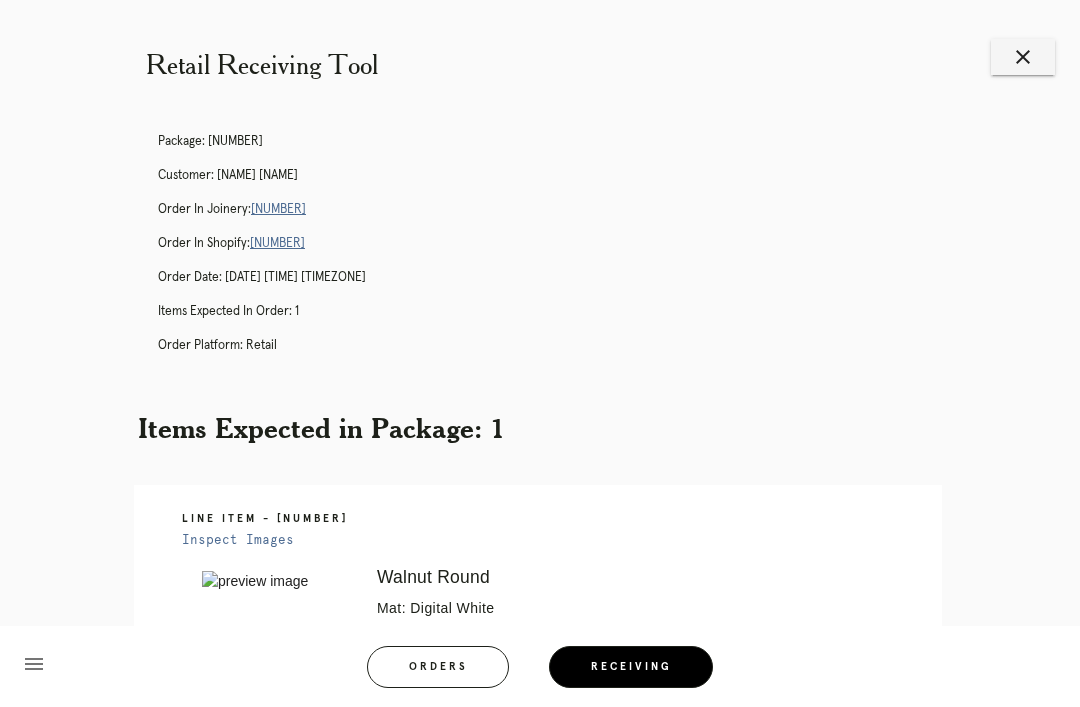 click on "[NUMBER]" at bounding box center [278, 209] 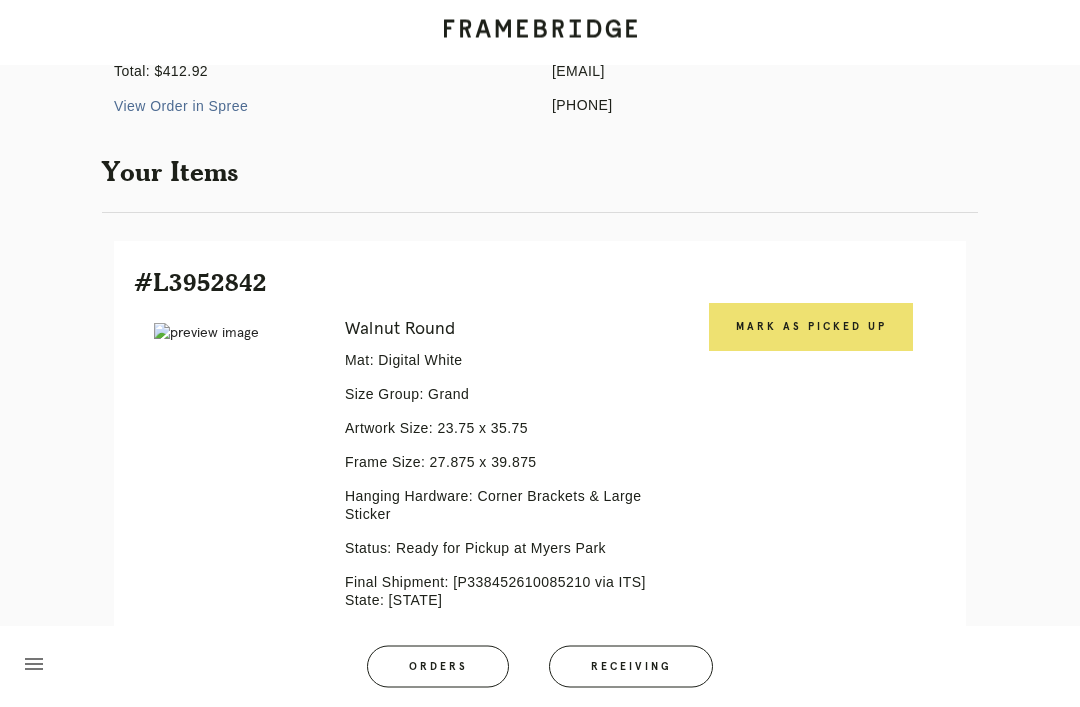 scroll, scrollTop: 289, scrollLeft: 0, axis: vertical 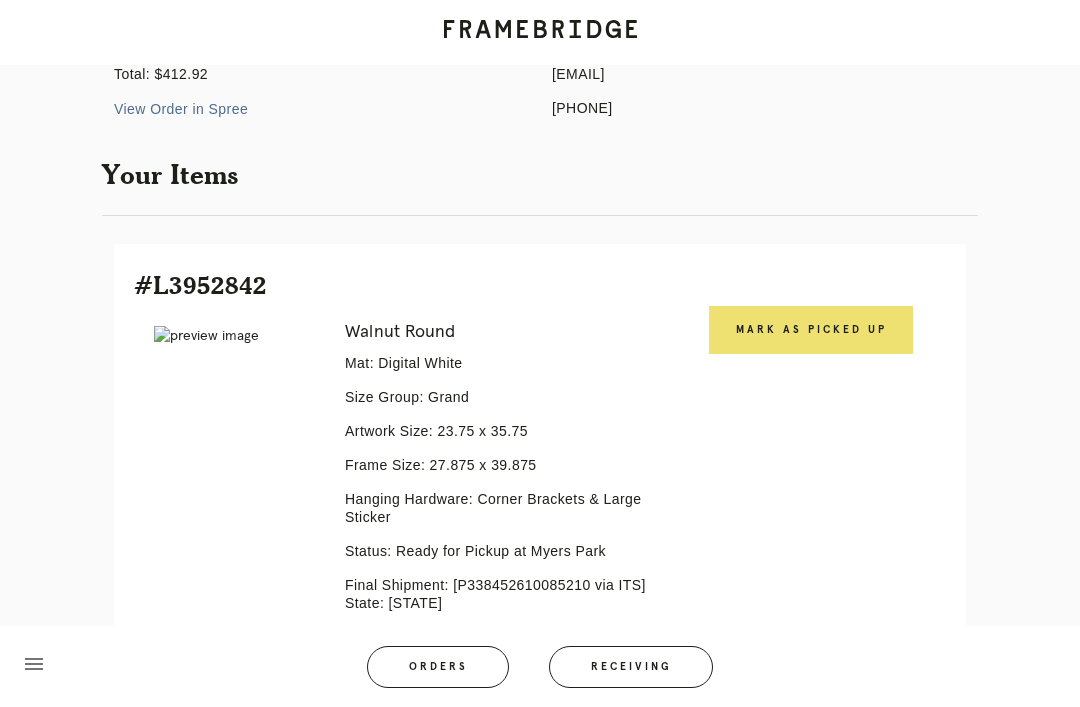 click on "Mark as Picked Up" at bounding box center [811, 330] 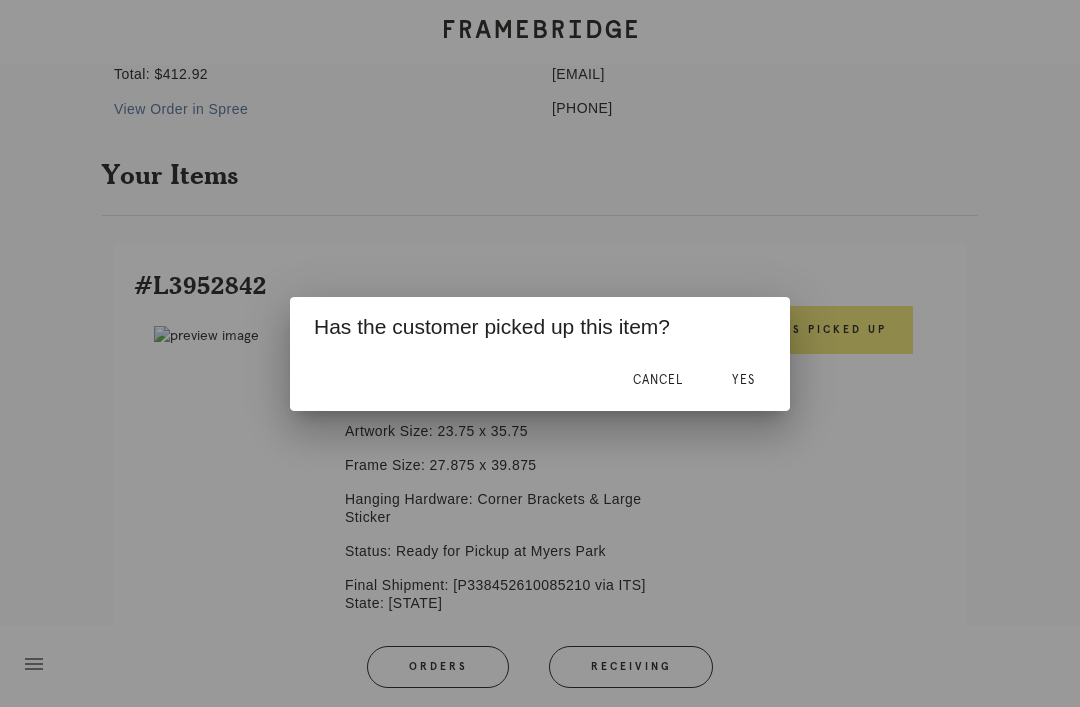 click on "Yes" at bounding box center [743, 380] 